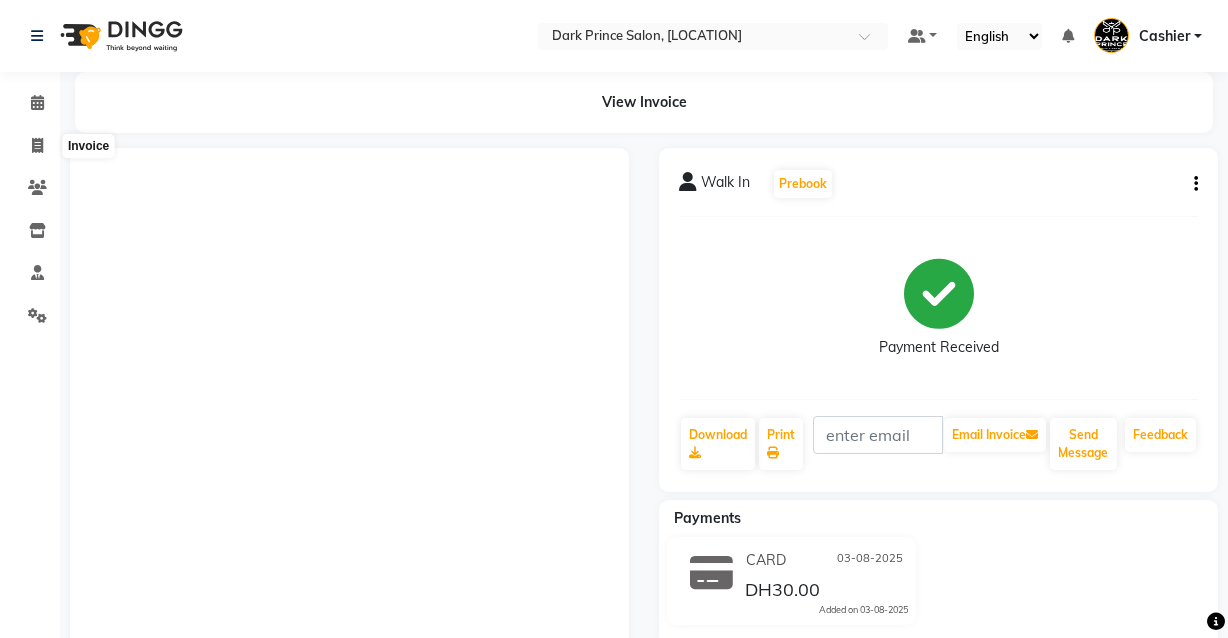 scroll, scrollTop: 0, scrollLeft: 0, axis: both 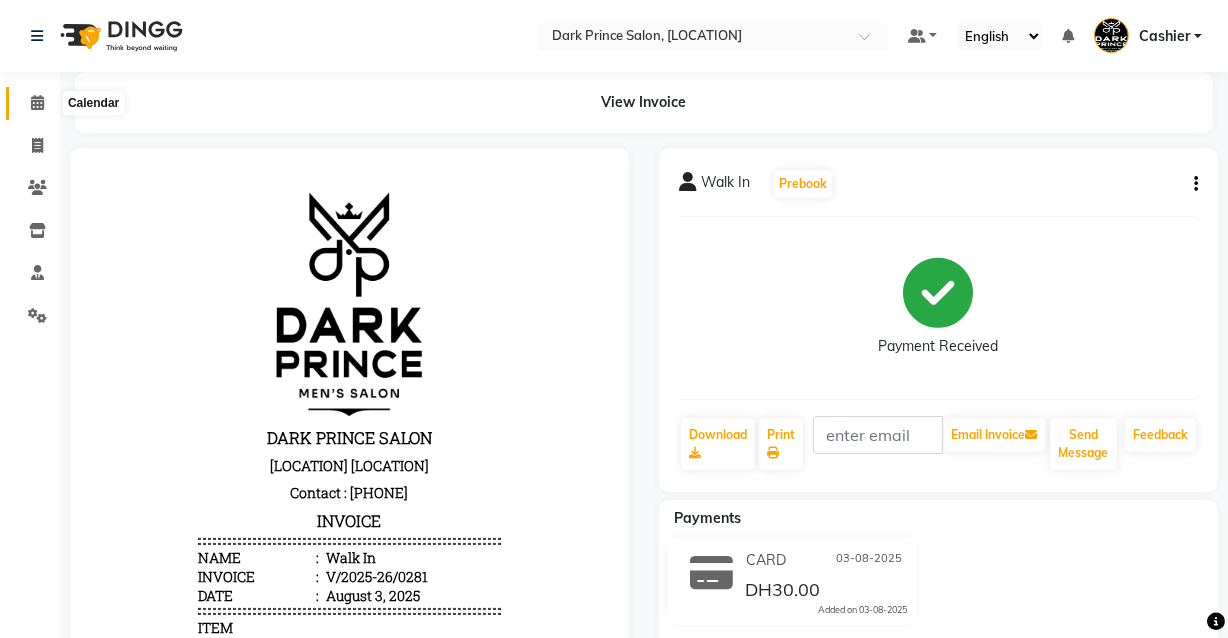 click 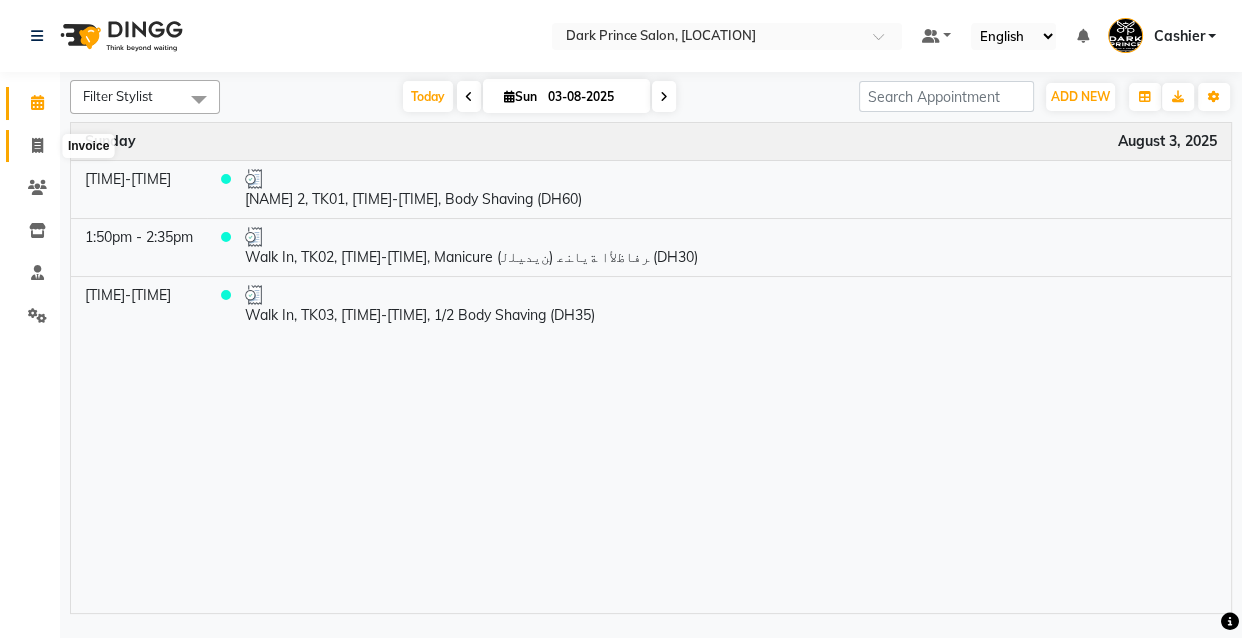 click 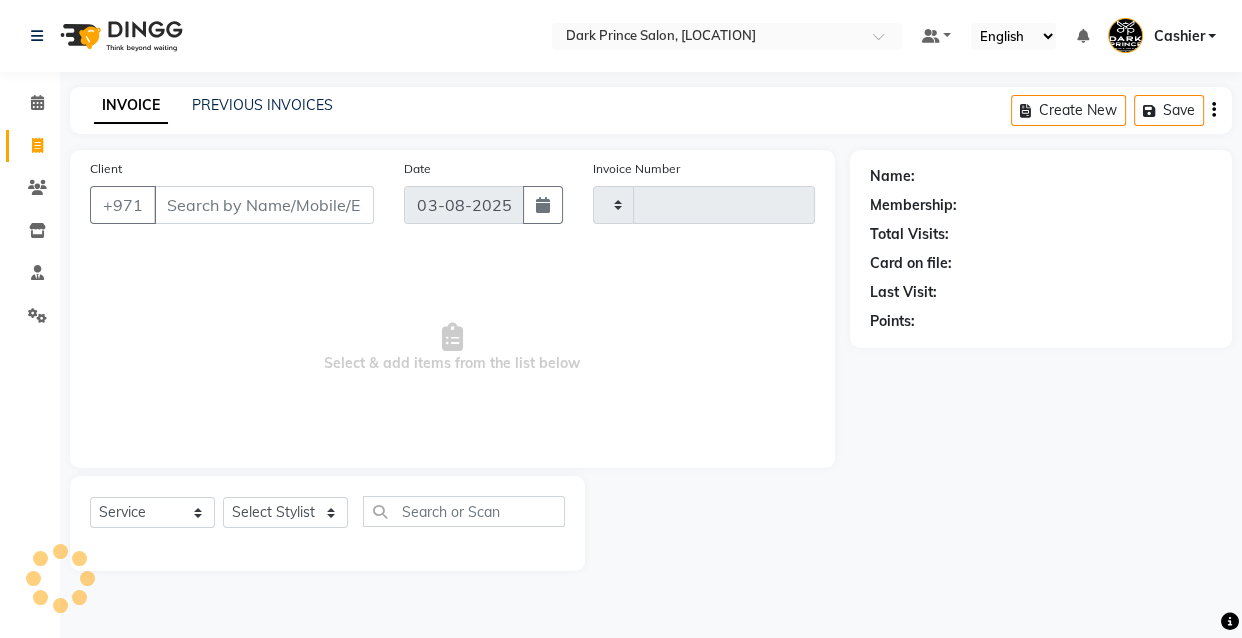 type on "0282" 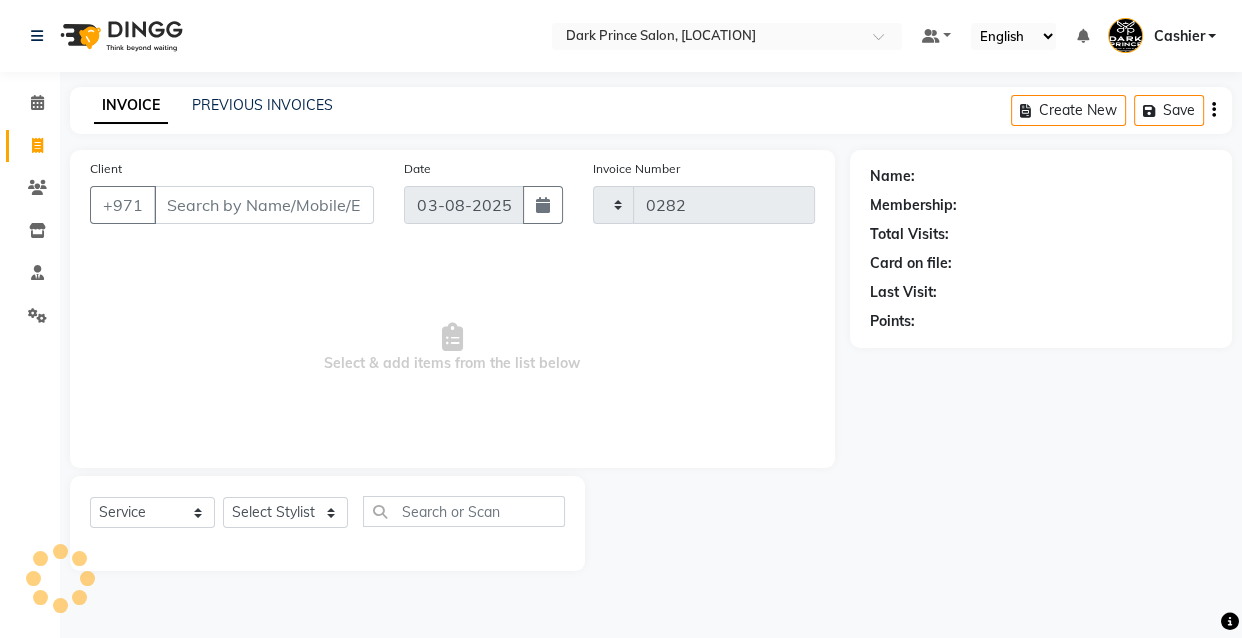 select on "8540" 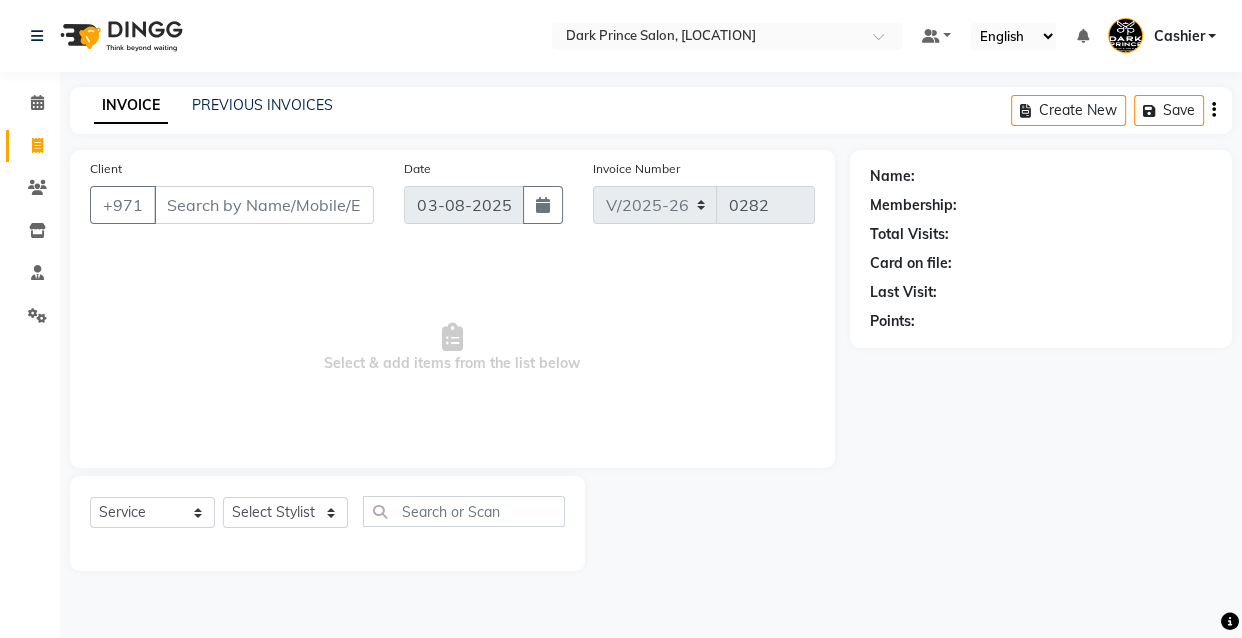 click on "Client" at bounding box center (264, 205) 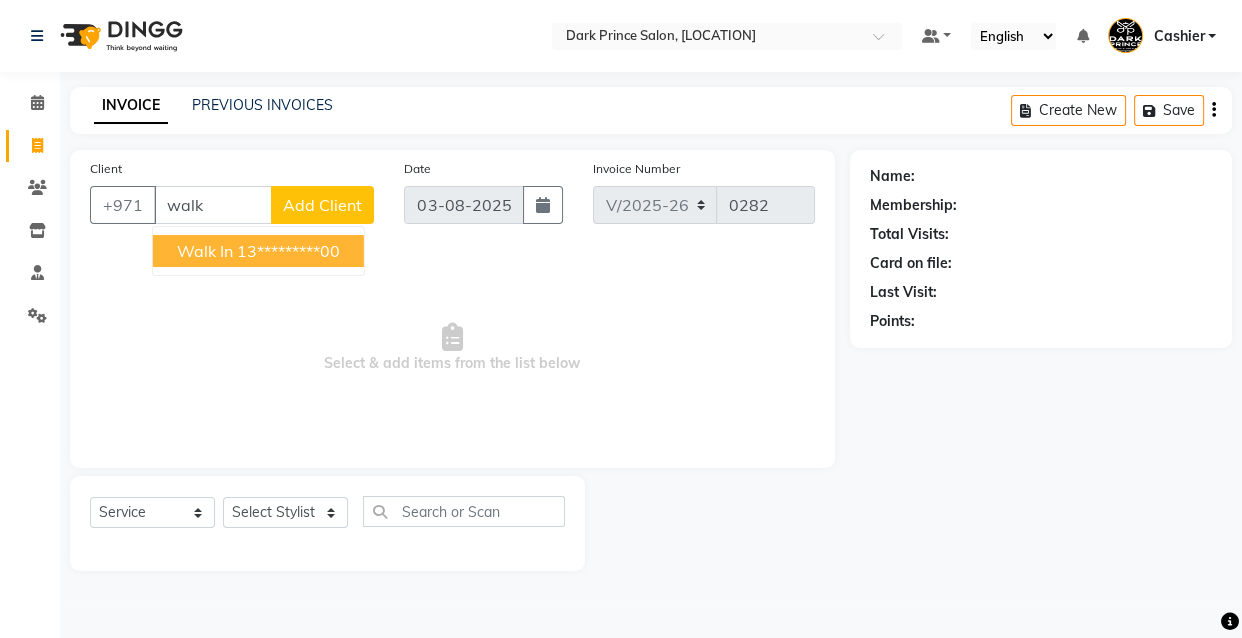 click on "Walk In" at bounding box center [205, 251] 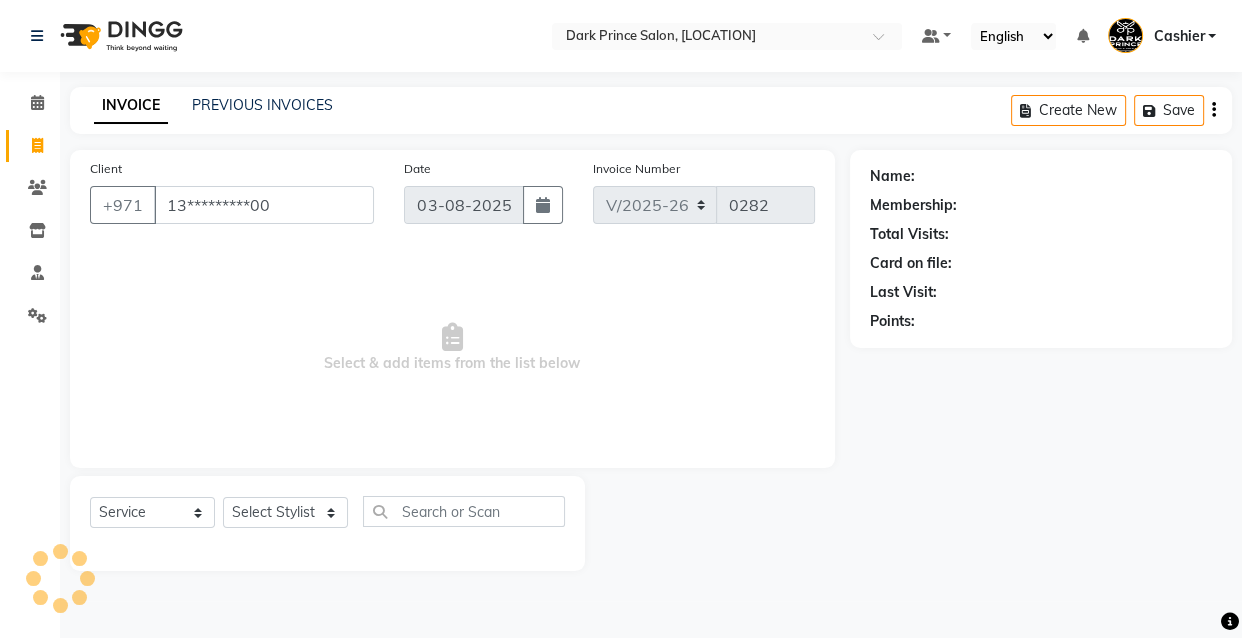 type on "13*********00" 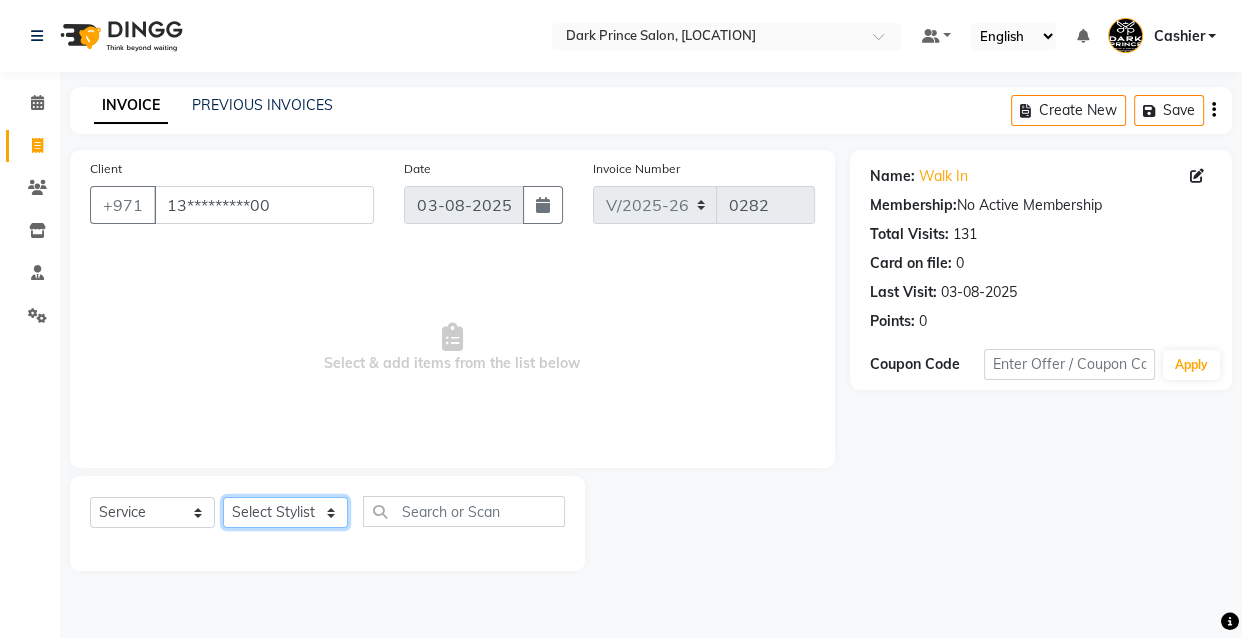 click on "Select Stylist [NAME] Cashier [NAME] [NAME]" 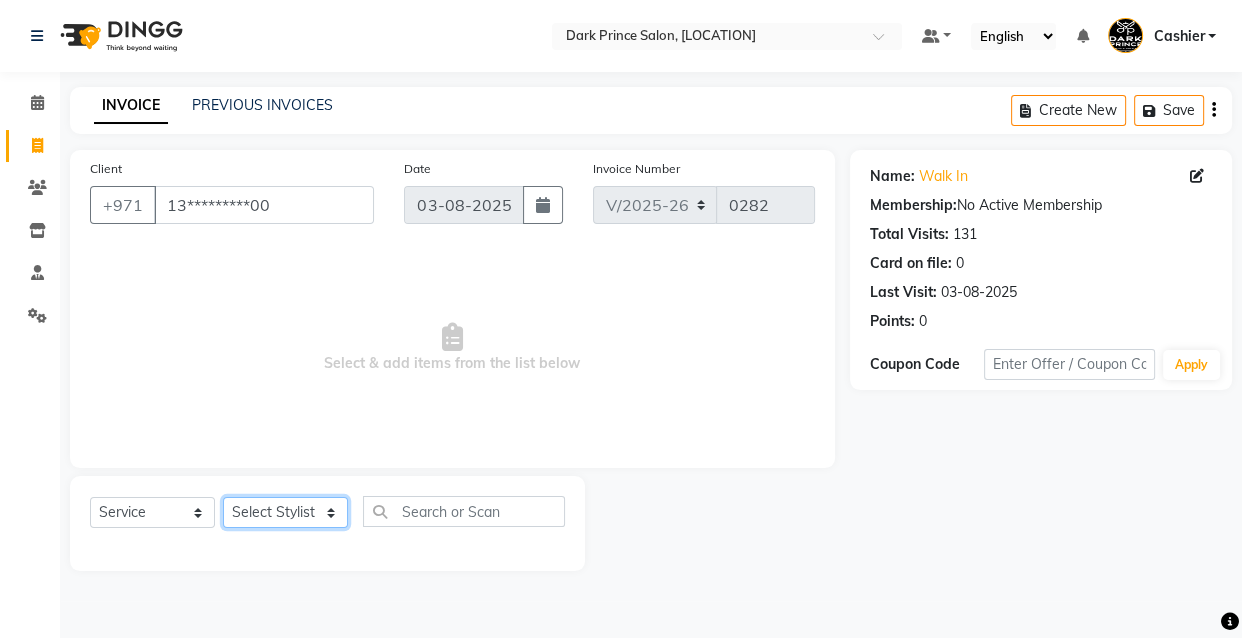 select on "84431" 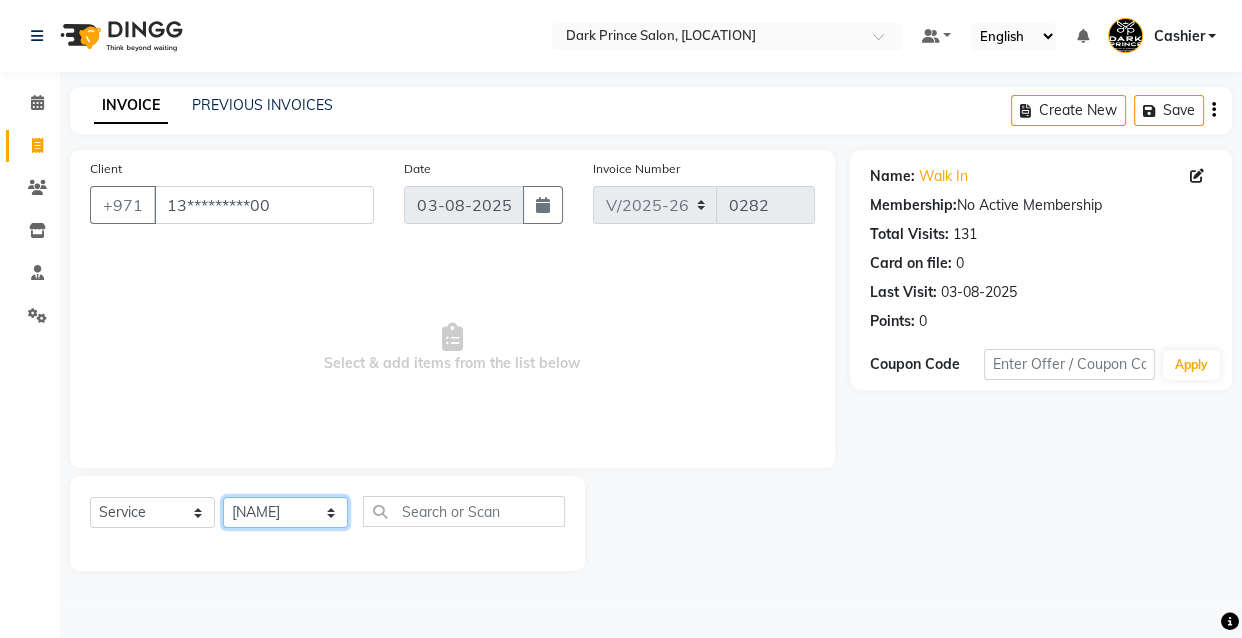 click on "Select Stylist [NAME] Cashier [NAME] [NAME]" 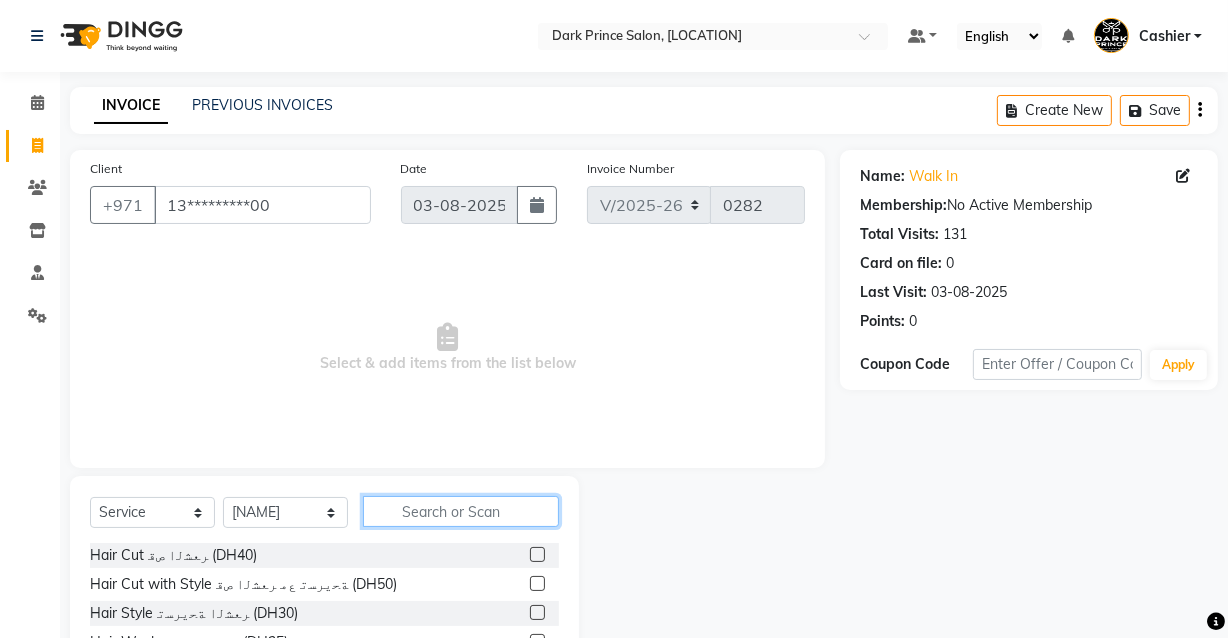click 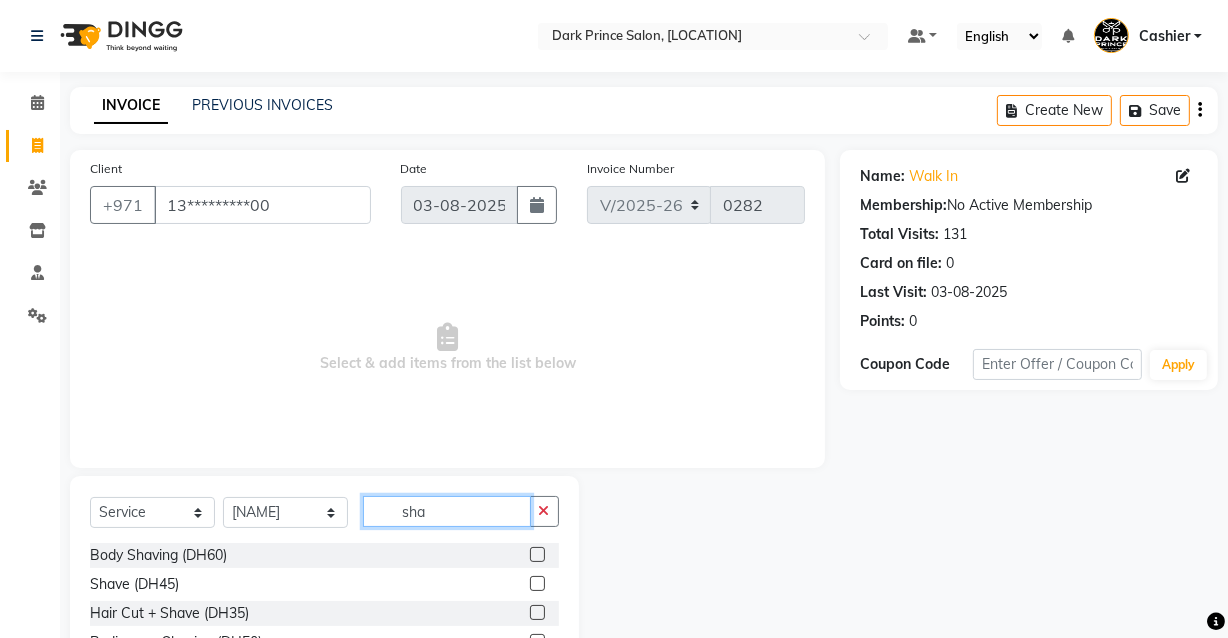 type on "sha" 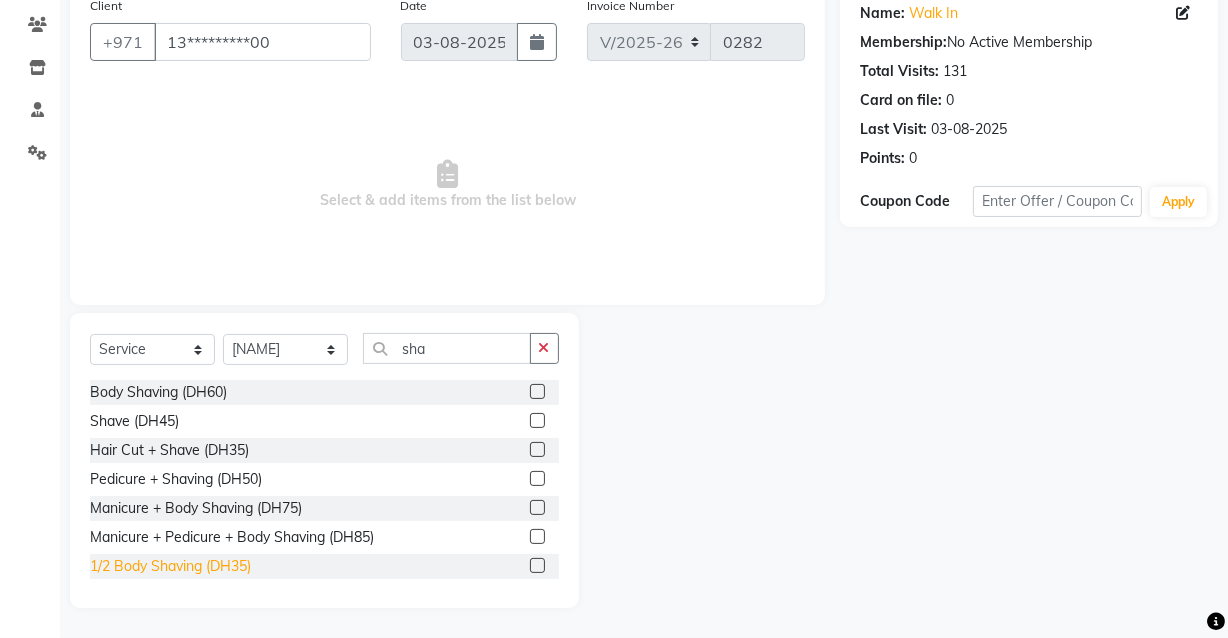 click on "1/2 Body Shaving (DH35)" 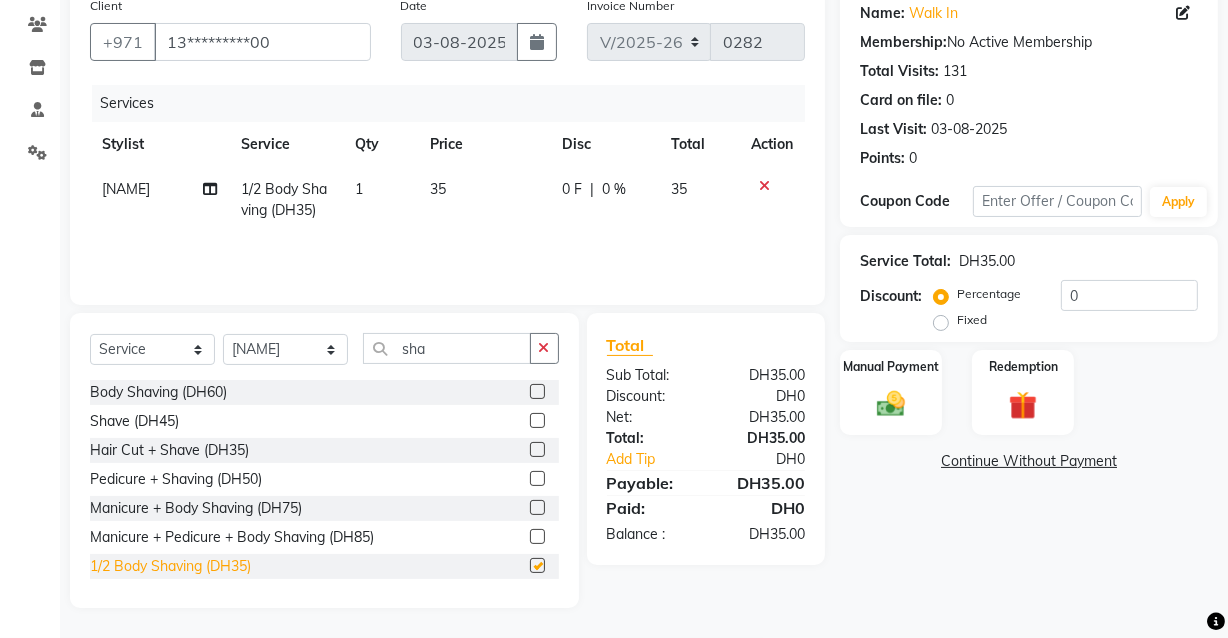 checkbox on "false" 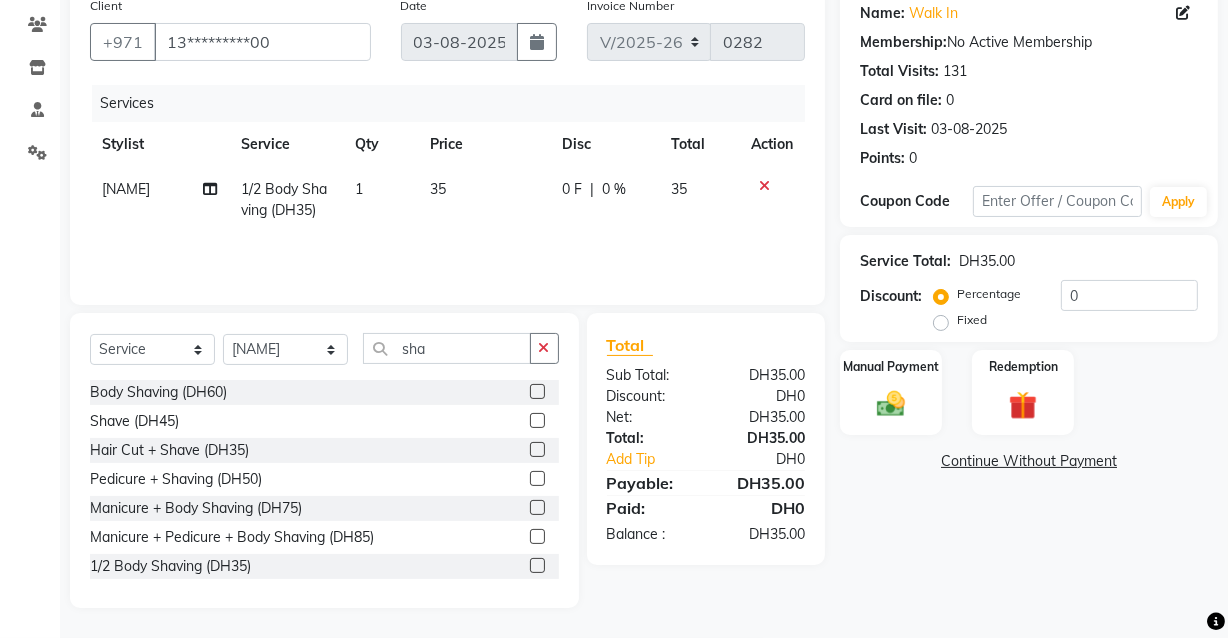 drag, startPoint x: 494, startPoint y: 184, endPoint x: 470, endPoint y: 196, distance: 26.832815 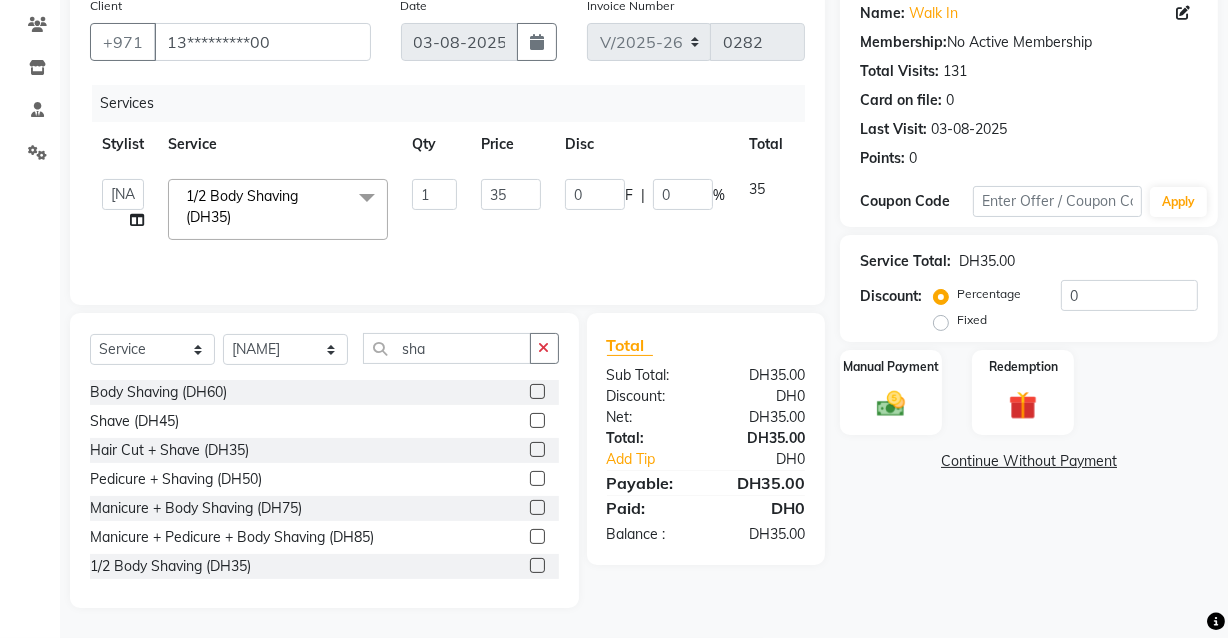click on "35" 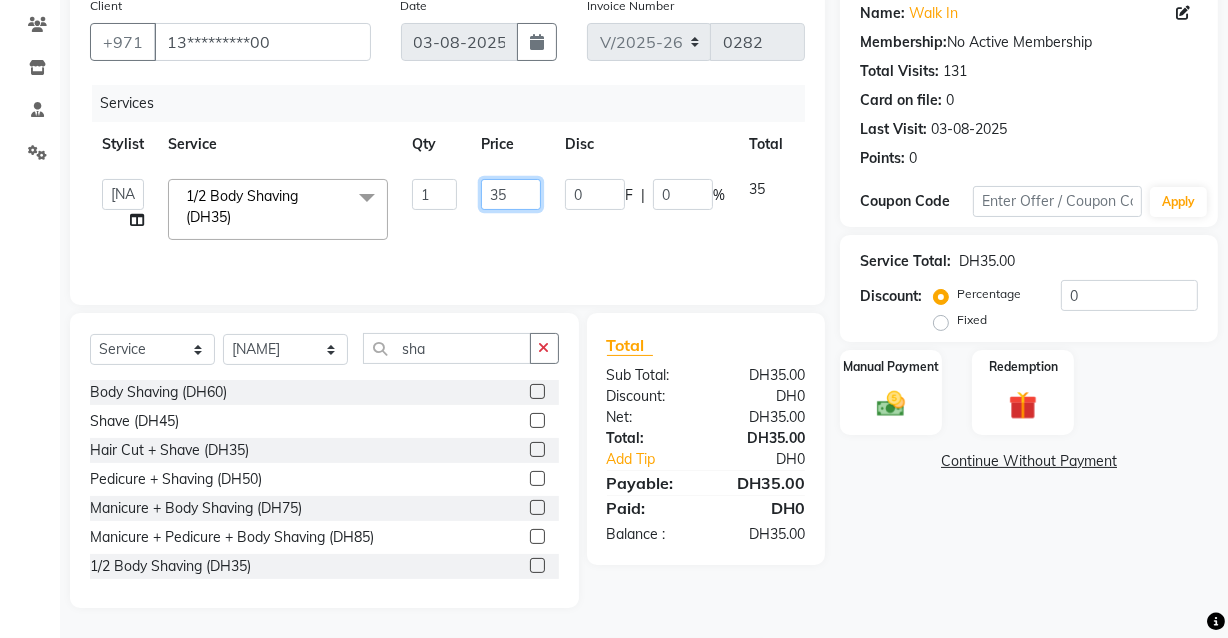 click on "35" 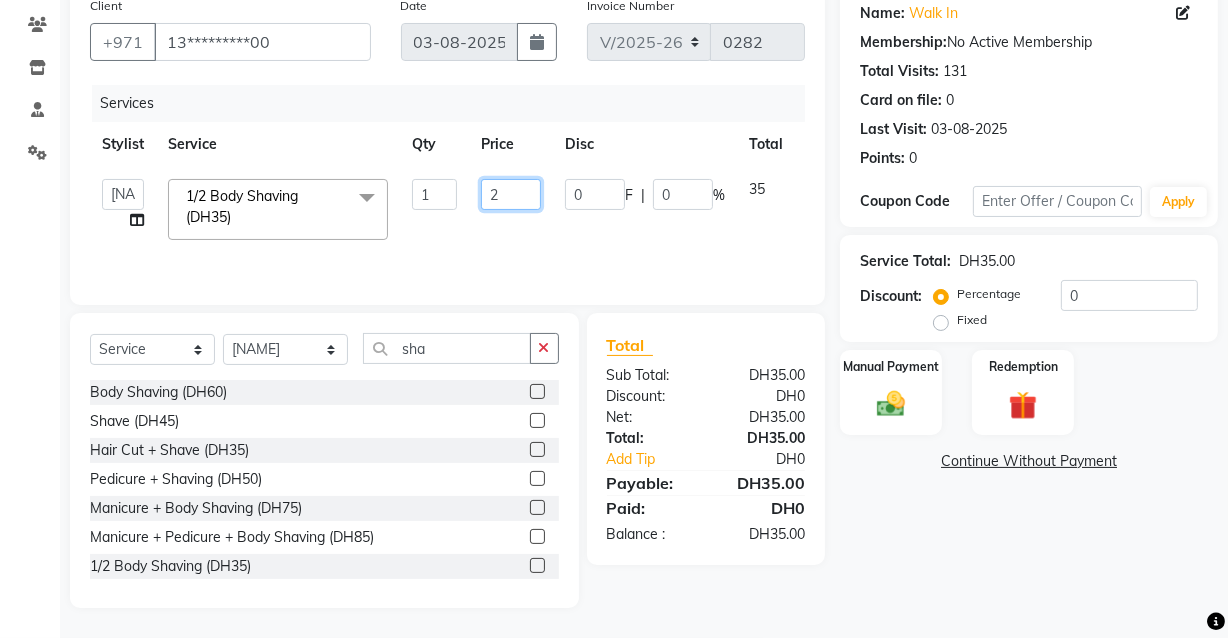 type on "25" 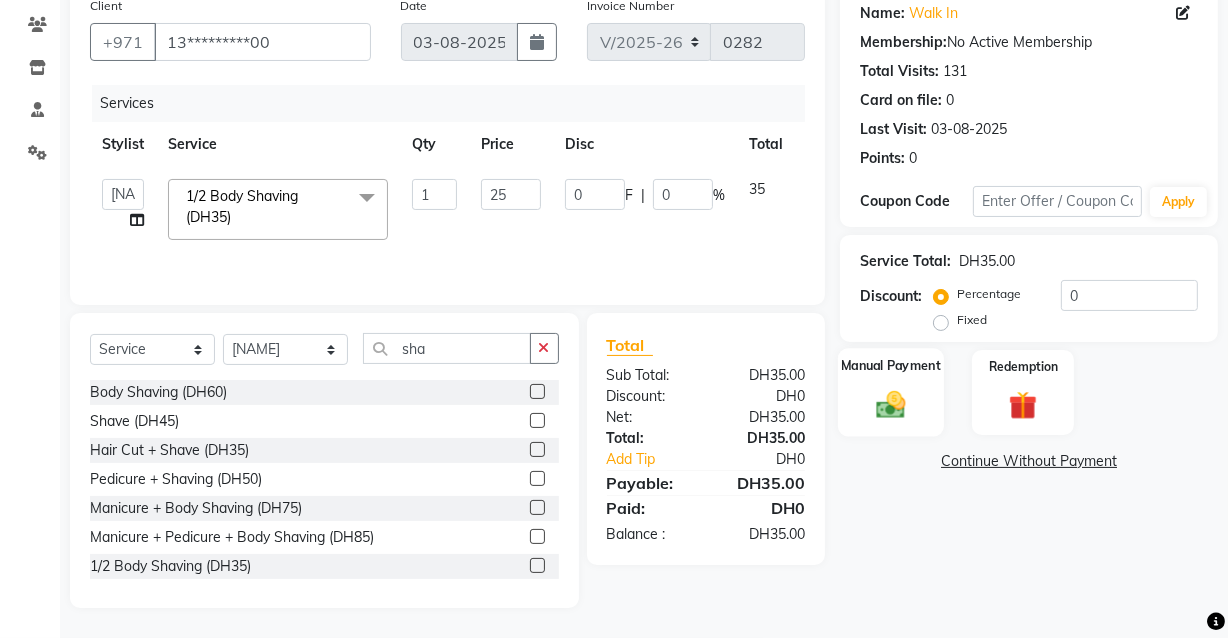 click on "Manual Payment" 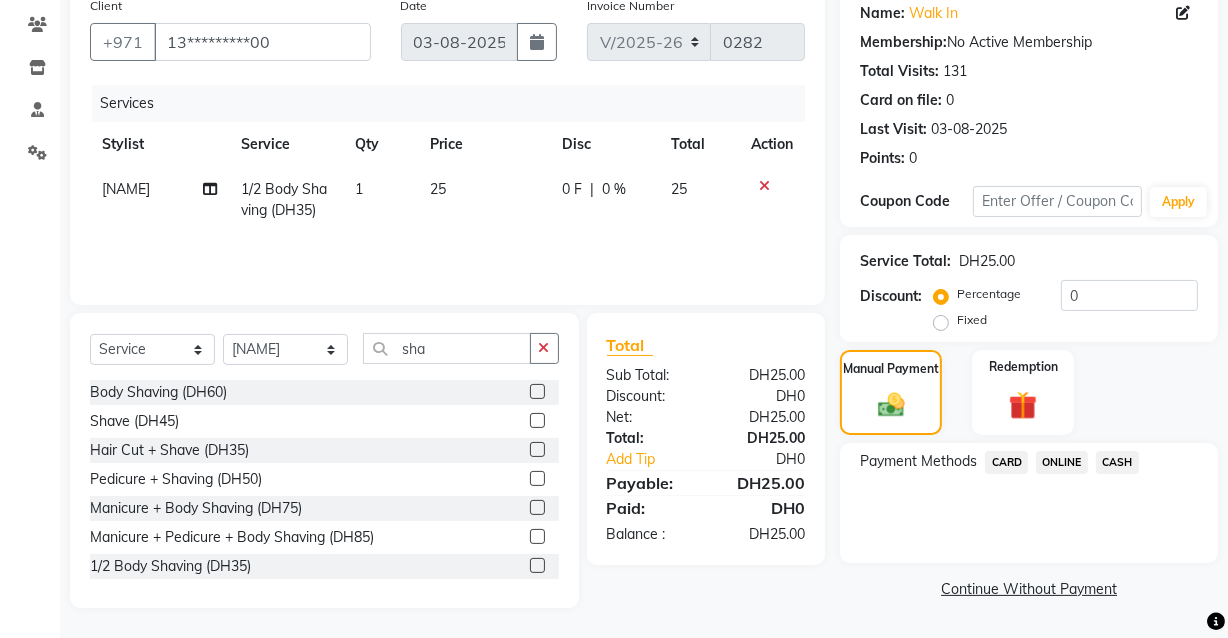 click on "CARD" 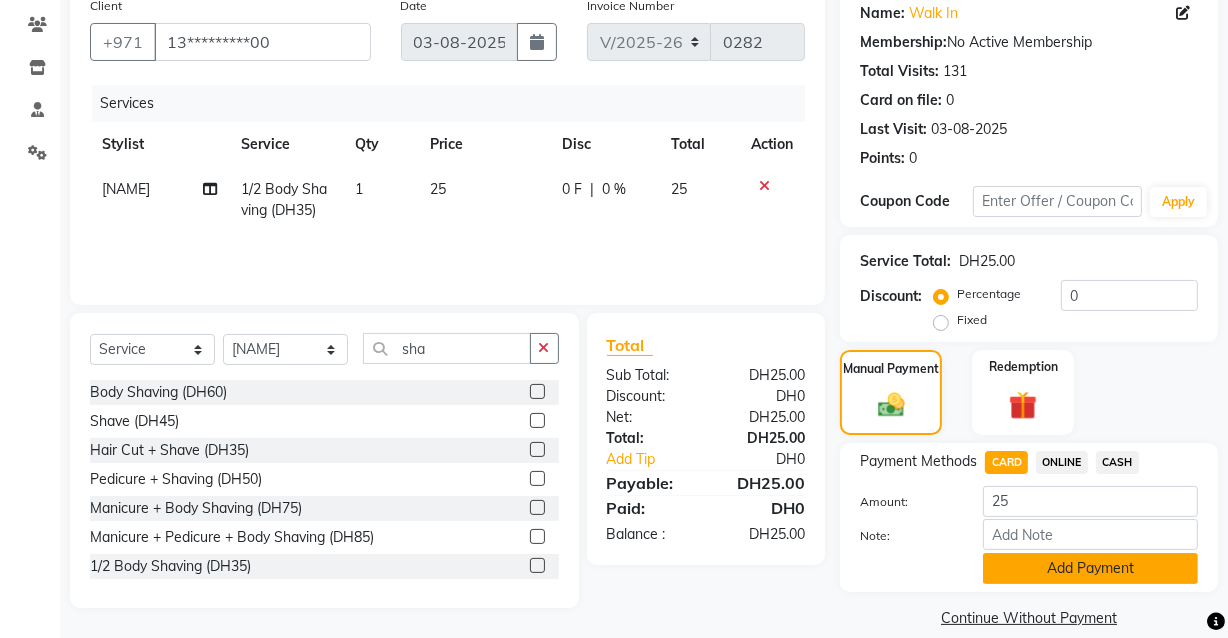 click on "Add Payment" 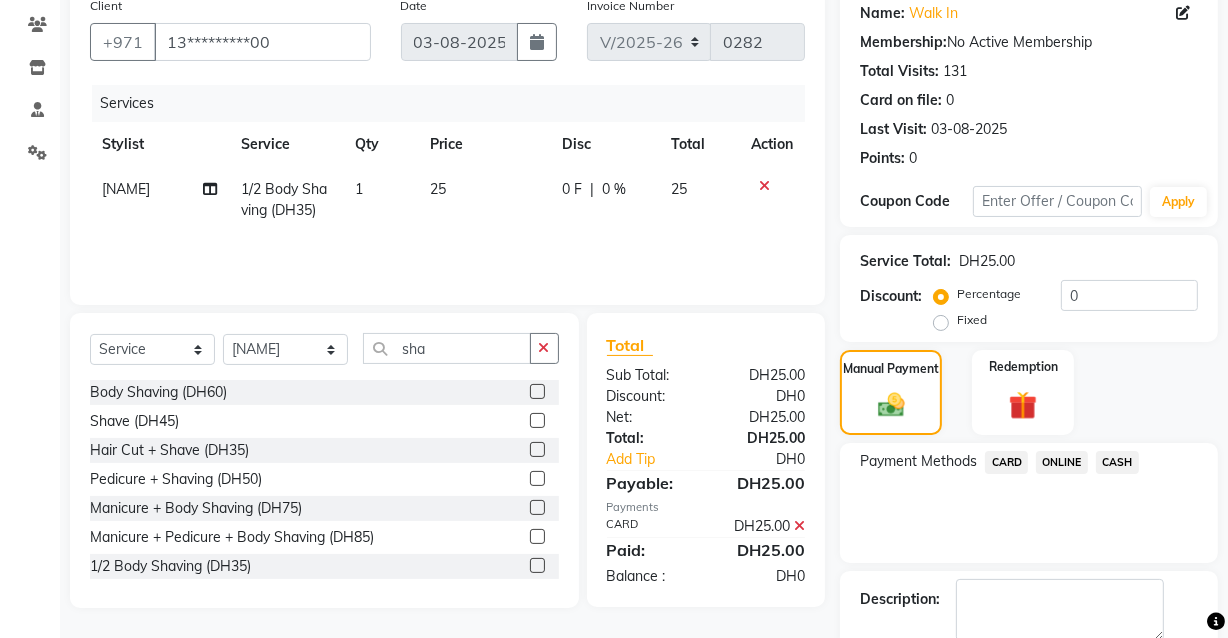 scroll, scrollTop: 270, scrollLeft: 0, axis: vertical 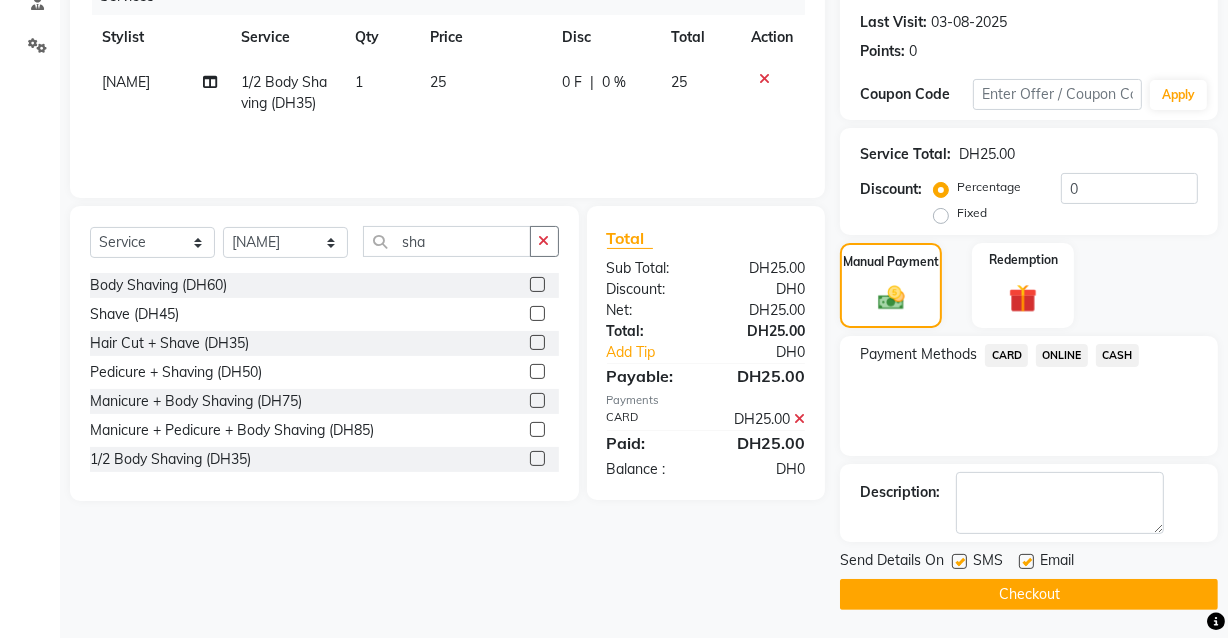 click on "Checkout" 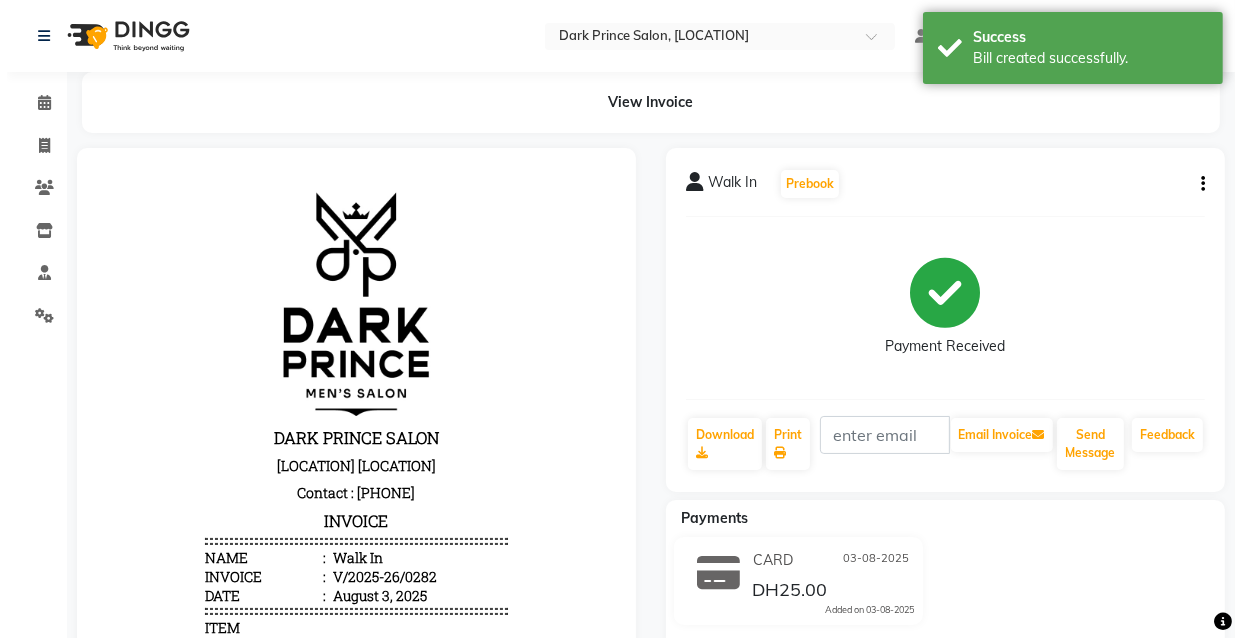 scroll, scrollTop: 0, scrollLeft: 0, axis: both 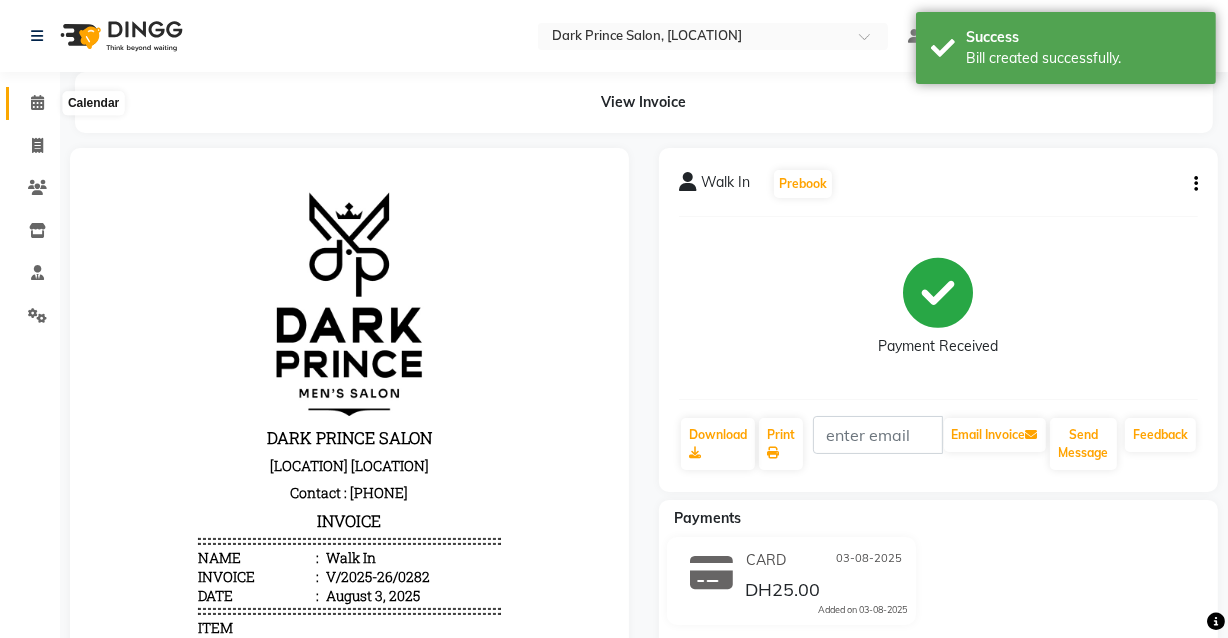click 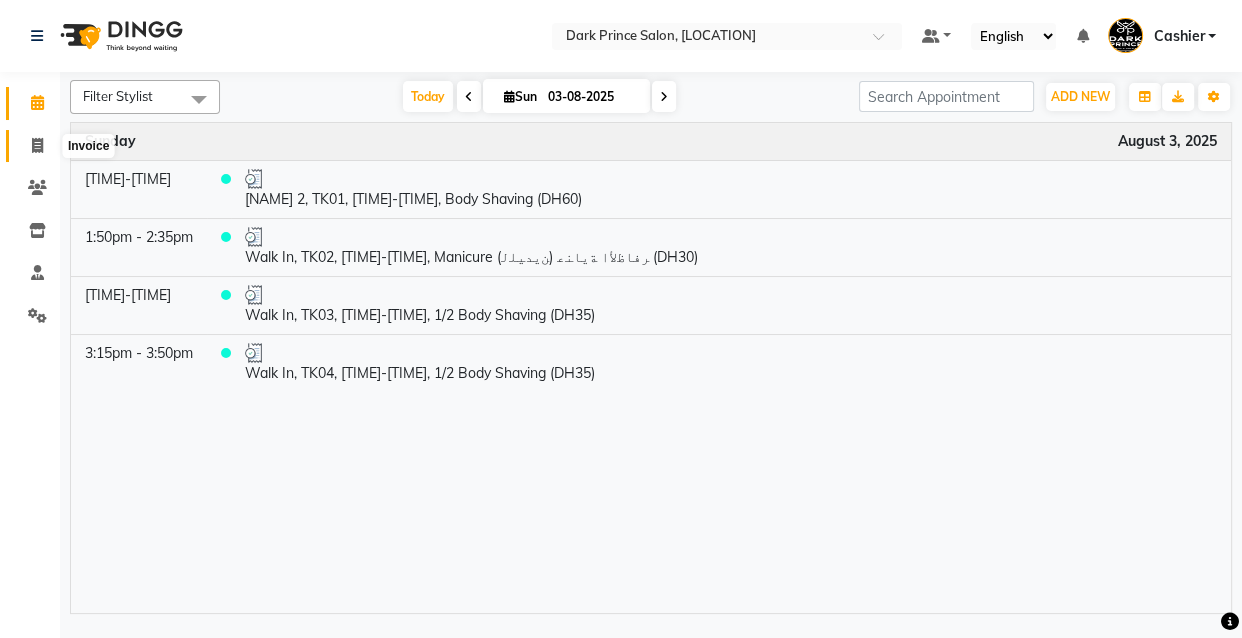 click 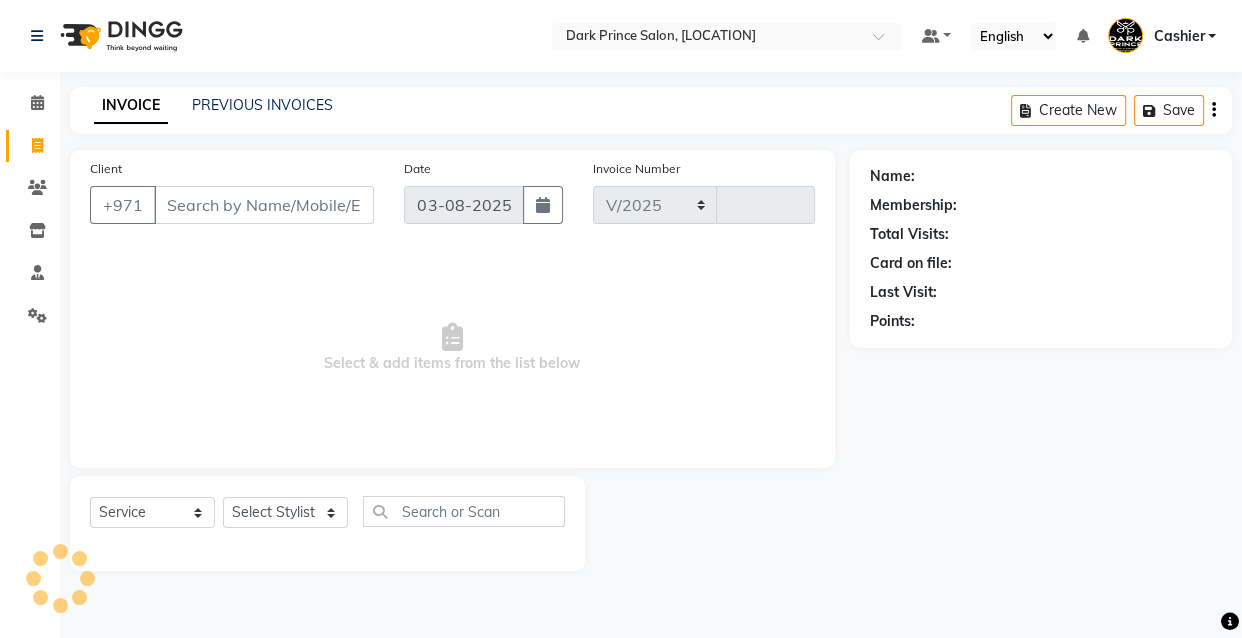 select on "8540" 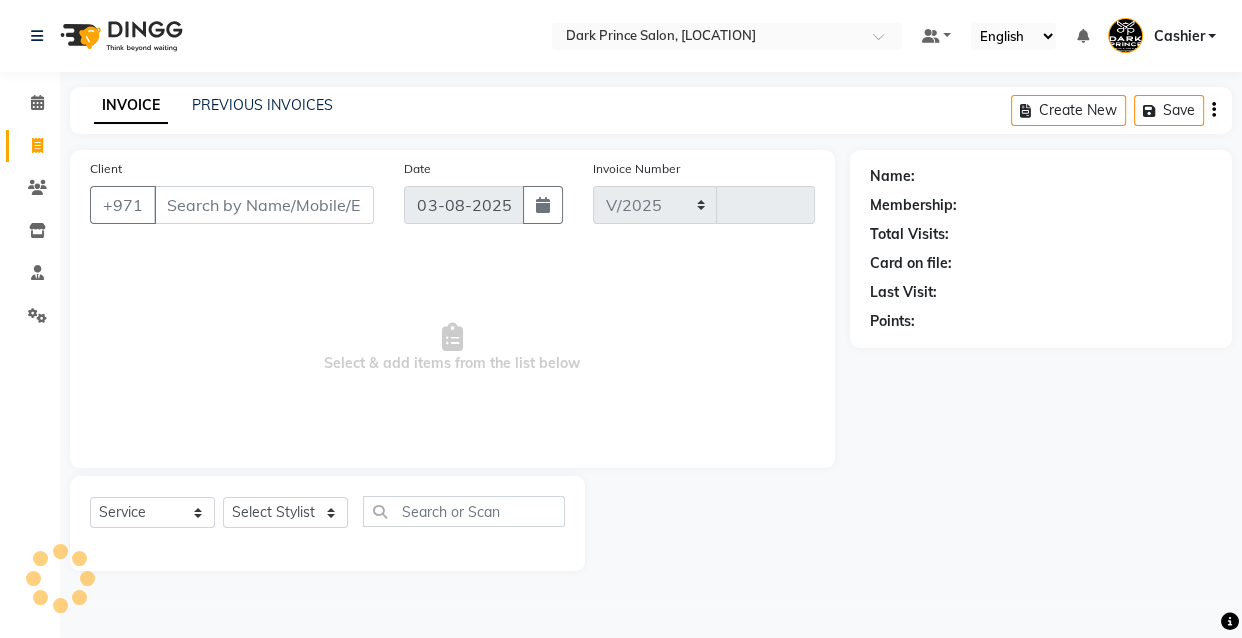 type on "0283" 